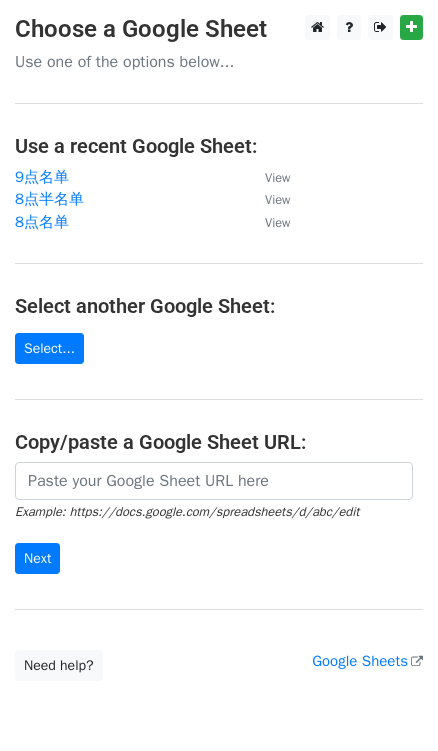 scroll, scrollTop: 0, scrollLeft: 0, axis: both 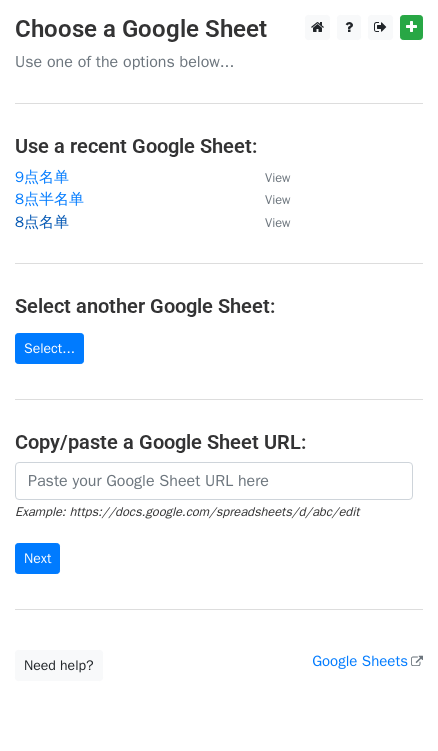 click on "8点名单" at bounding box center (42, 222) 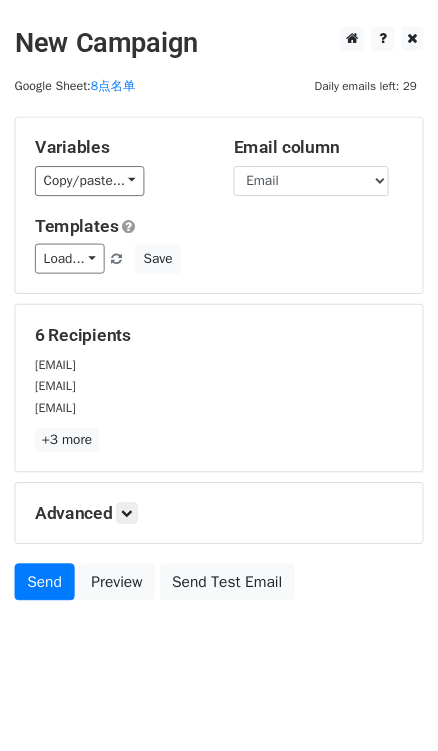 scroll, scrollTop: 0, scrollLeft: 0, axis: both 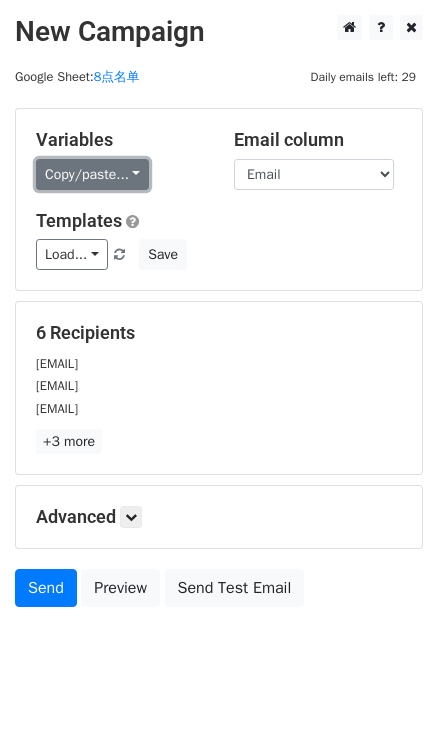 click on "Copy/paste..." at bounding box center (92, 174) 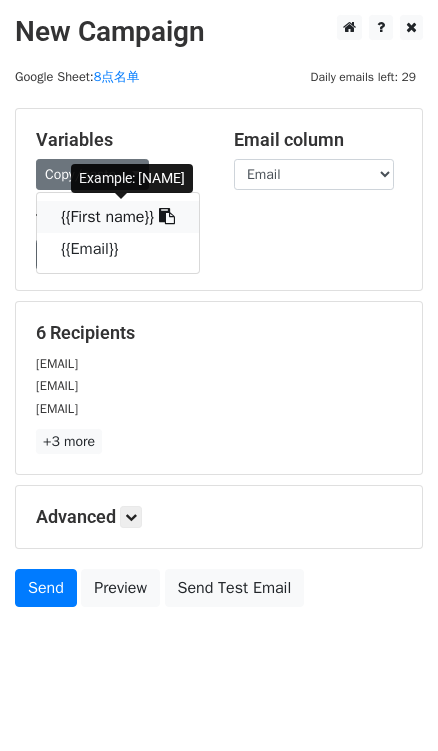 click on "{{First name}}" at bounding box center (118, 217) 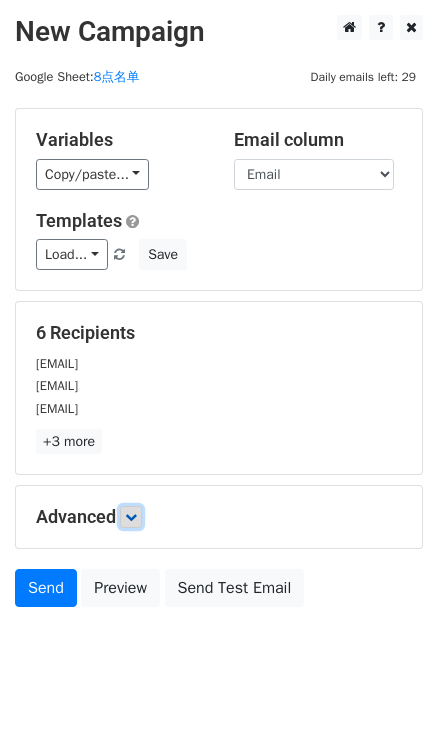click at bounding box center (131, 517) 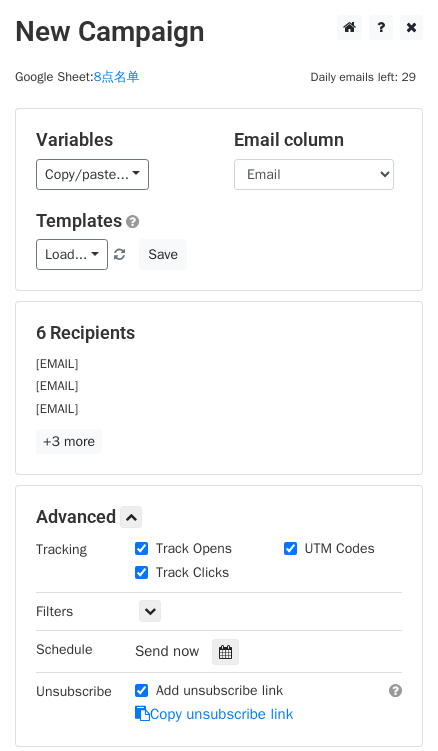 click on "Tracking
Track Opens
UTM Codes
Track Clicks
Filters
Only include spreadsheet rows that match the following filters:
Schedule
Send now
Unsubscribe
Add unsubscribe link
Copy unsubscribe link" at bounding box center (219, 632) 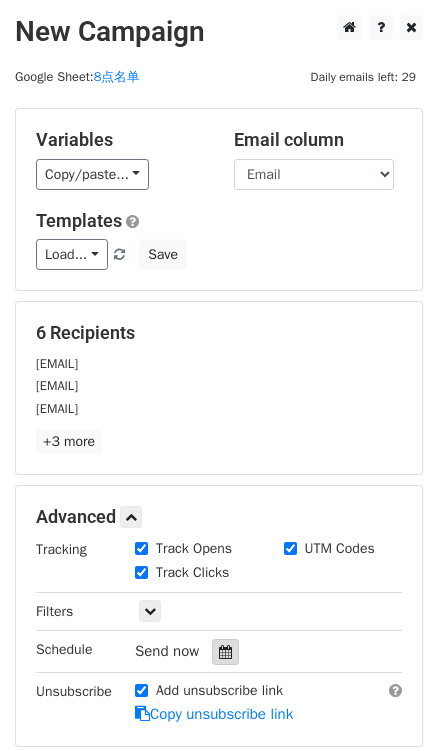 click at bounding box center (225, 652) 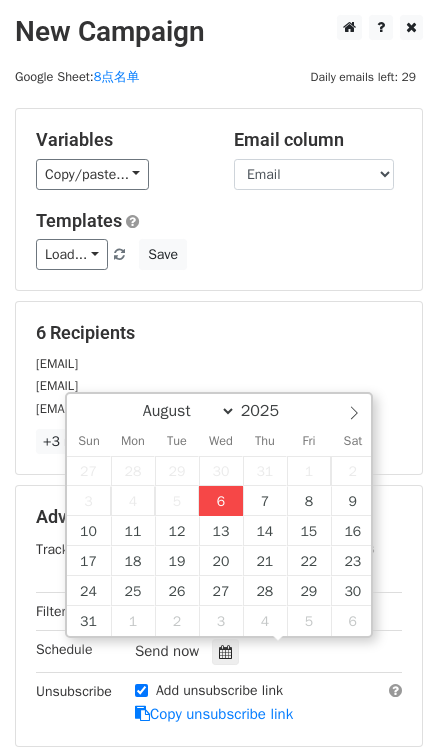type on "[DATE] [TIME]" 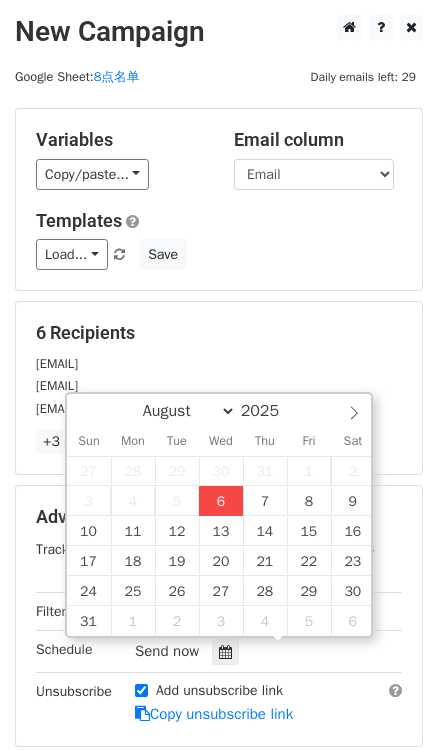 type on "04" 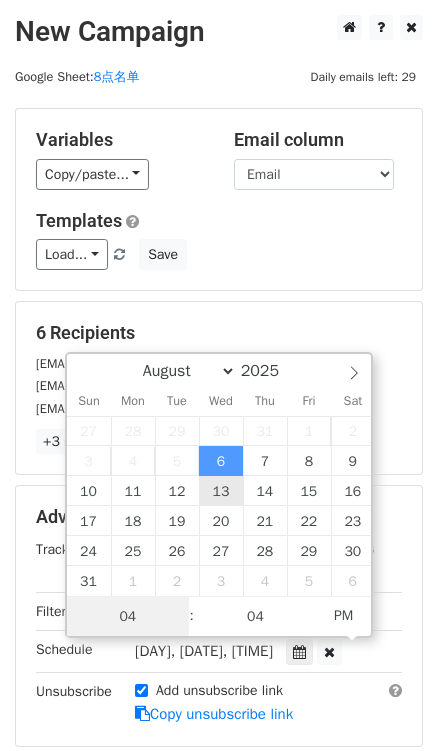 scroll, scrollTop: 0, scrollLeft: 0, axis: both 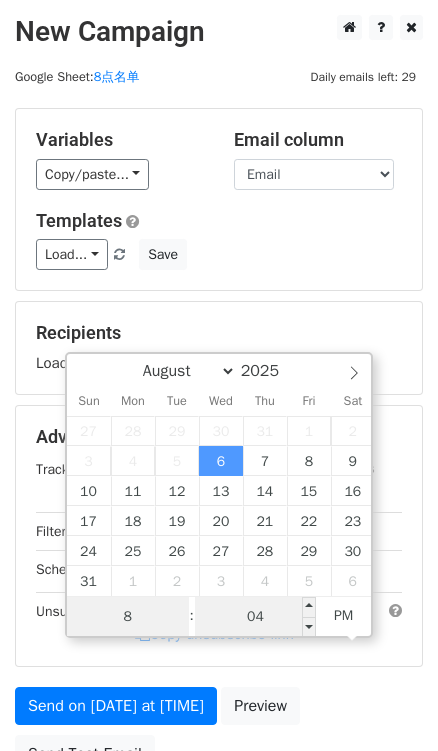 type on "8" 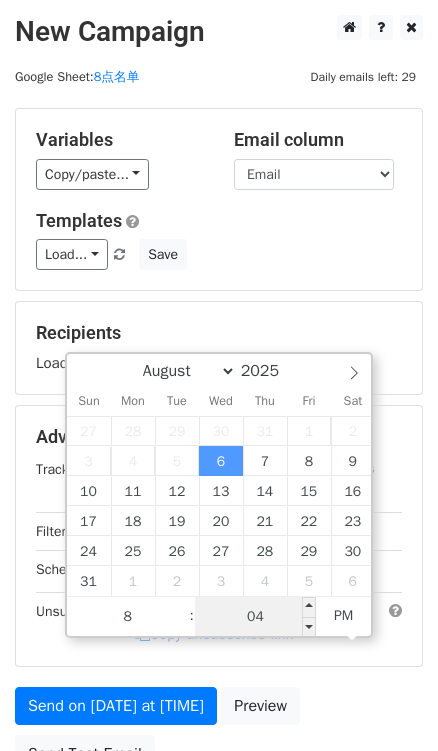 type on "2025-08-06 20:04" 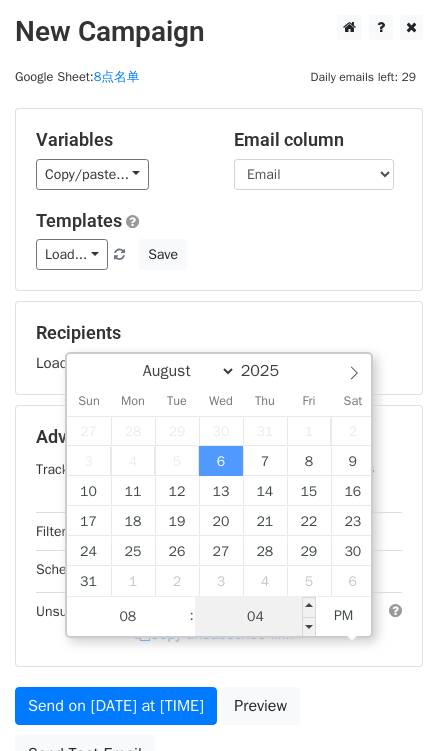 click on "04" at bounding box center (256, 617) 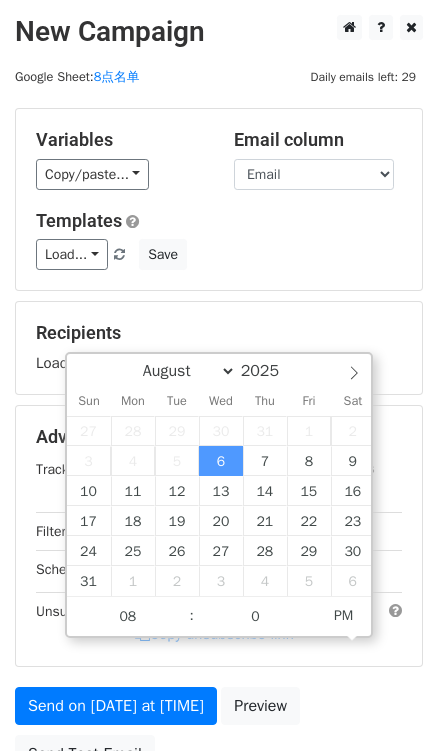 type on "2025-08-06 20:00" 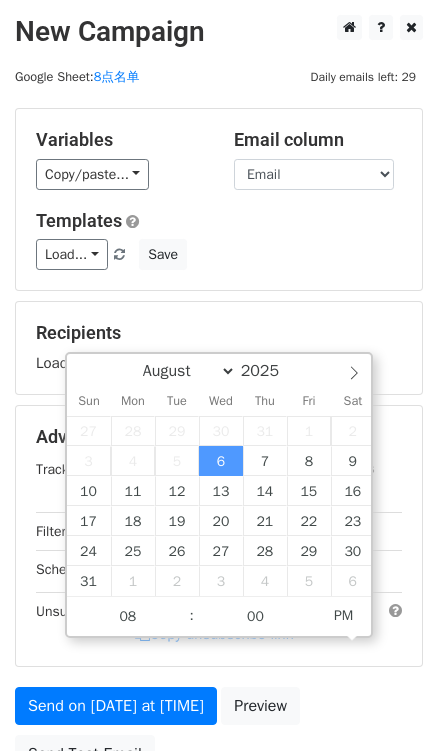 click on "Load...
No templates saved
Save" at bounding box center [219, 254] 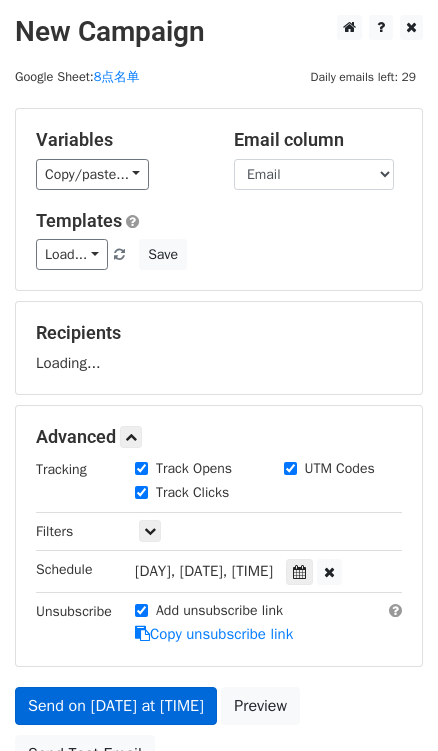 click on "Add unsubscribe link" at bounding box center (219, 610) 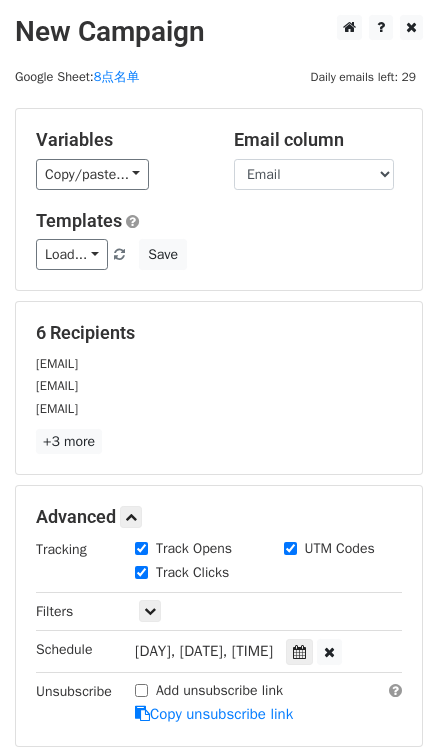 click on "Add unsubscribe link" at bounding box center (219, 690) 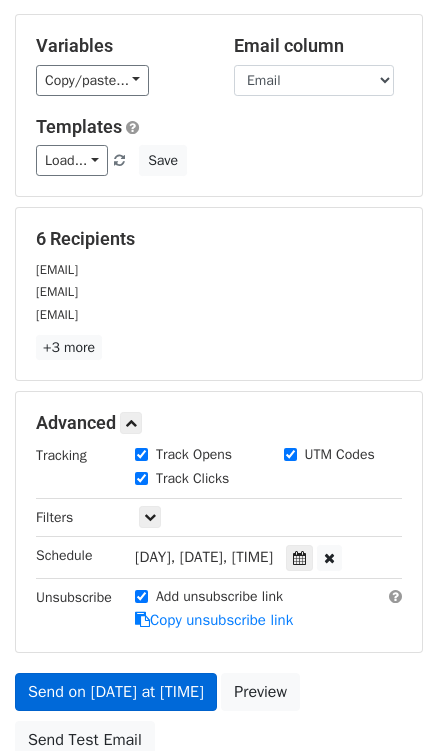 scroll, scrollTop: 269, scrollLeft: 0, axis: vertical 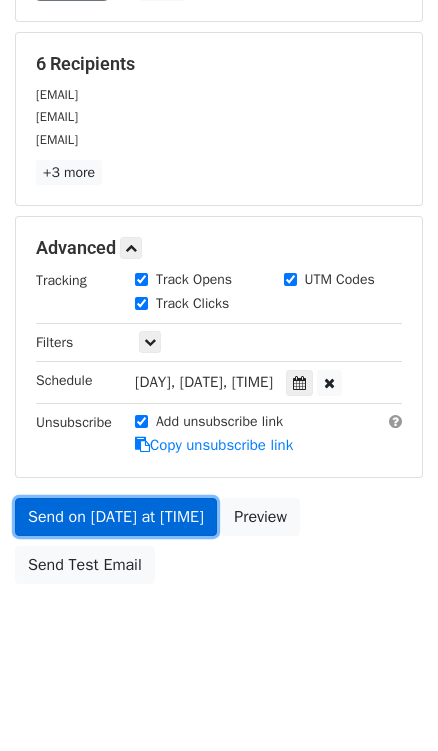 click on "Send on Aug 6 at 8:00pm" at bounding box center [116, 517] 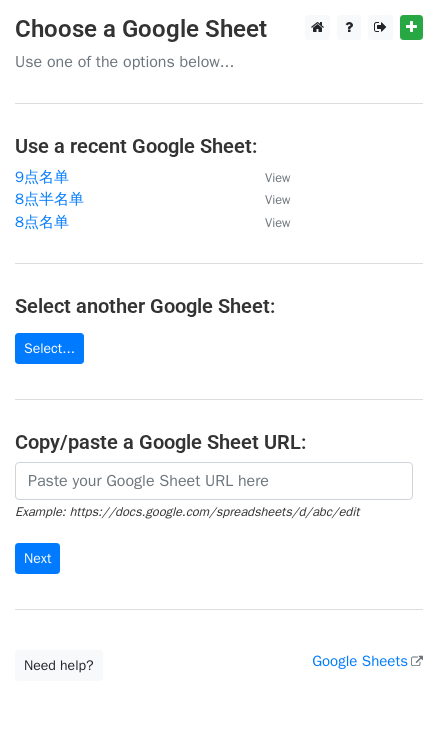 scroll, scrollTop: 0, scrollLeft: 0, axis: both 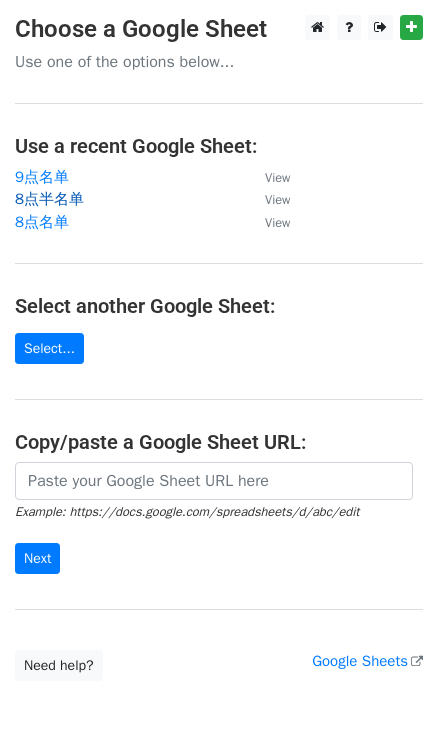 click on "8点半名单" at bounding box center (49, 199) 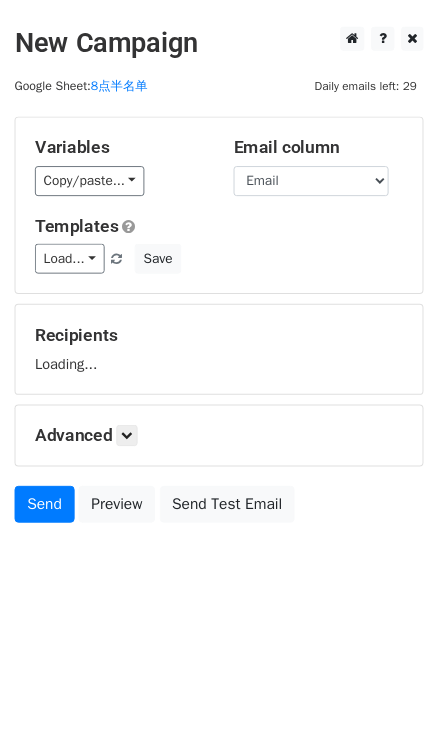 scroll, scrollTop: 0, scrollLeft: 0, axis: both 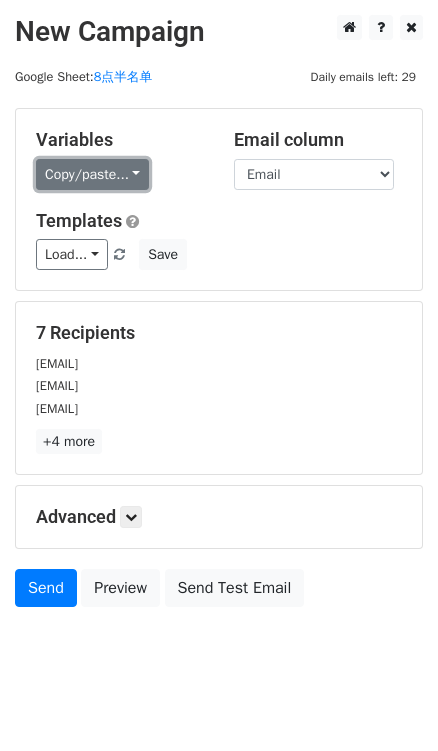 click on "Copy/paste..." at bounding box center [92, 174] 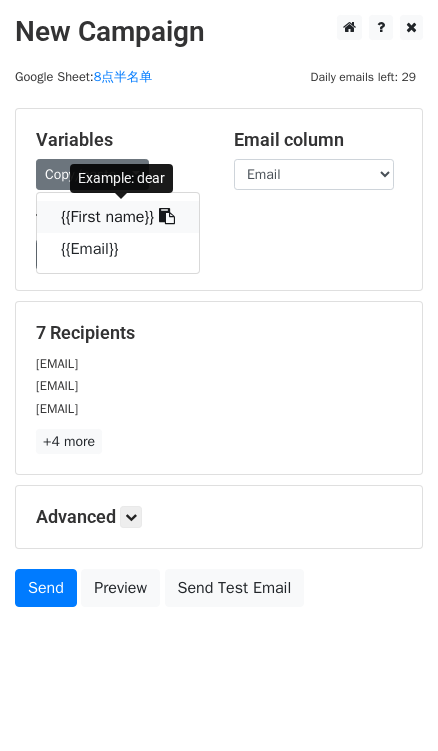 click at bounding box center [167, 216] 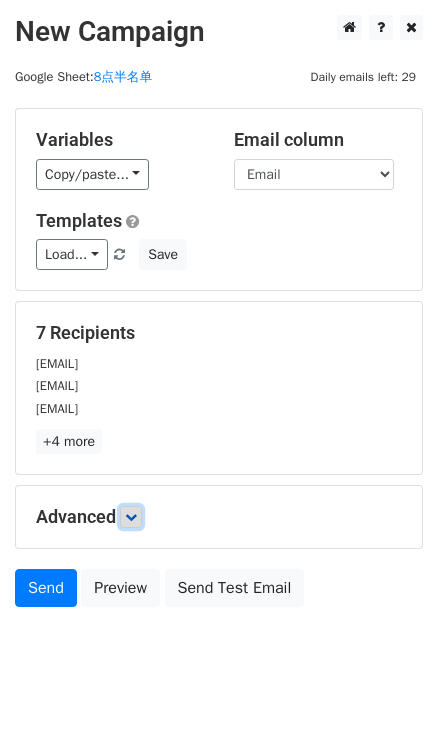 click at bounding box center [131, 517] 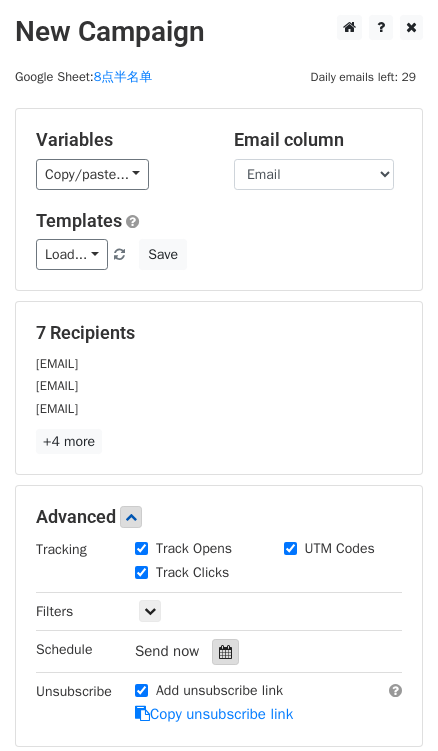 click at bounding box center [225, 652] 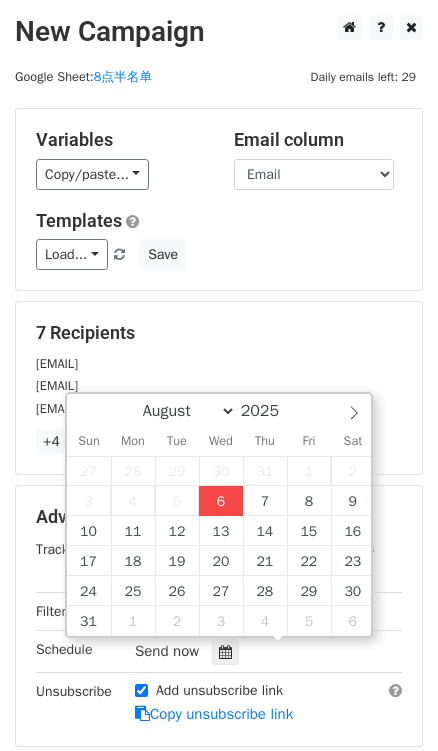 type on "2025-08-06 16:05" 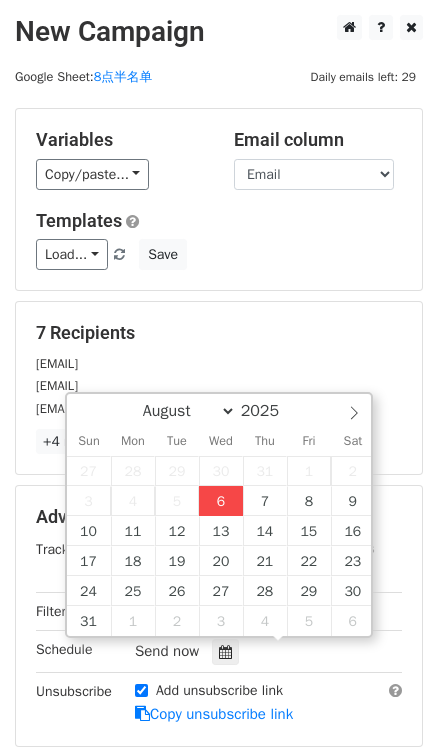 type on "04" 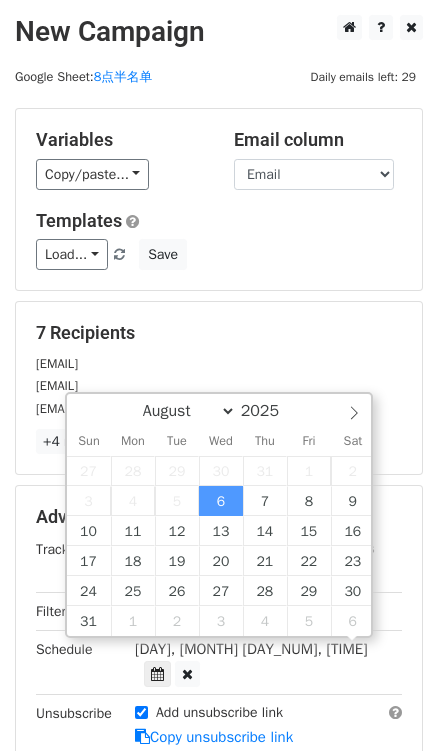 scroll, scrollTop: 0, scrollLeft: 0, axis: both 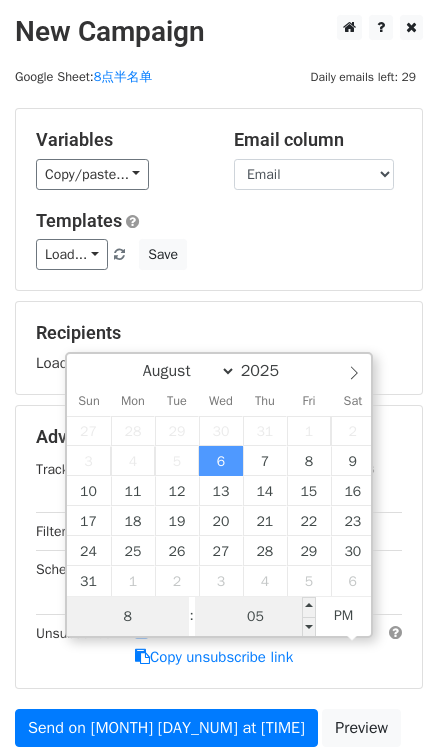 type on "8" 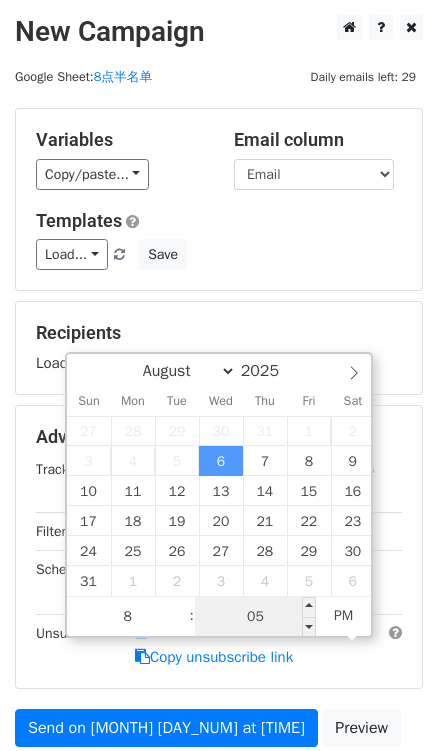 type on "2025-08-06 20:05" 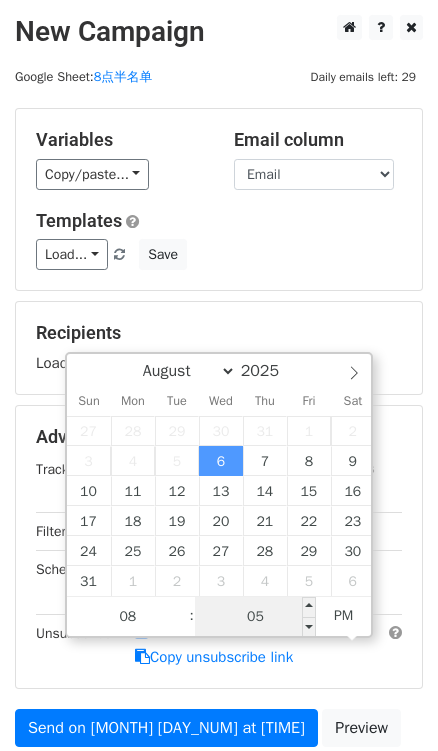 click on "05" at bounding box center (256, 617) 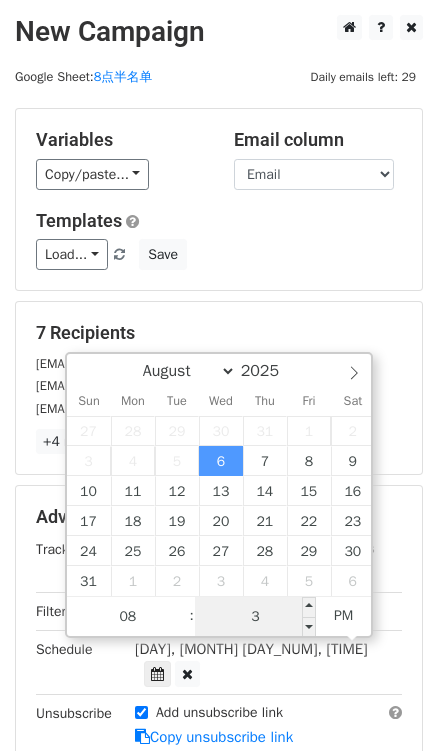 type on "30" 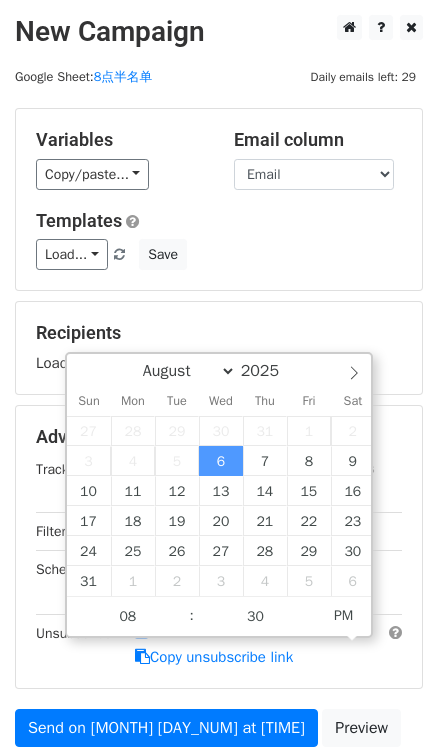 type on "2025-08-06 20:30" 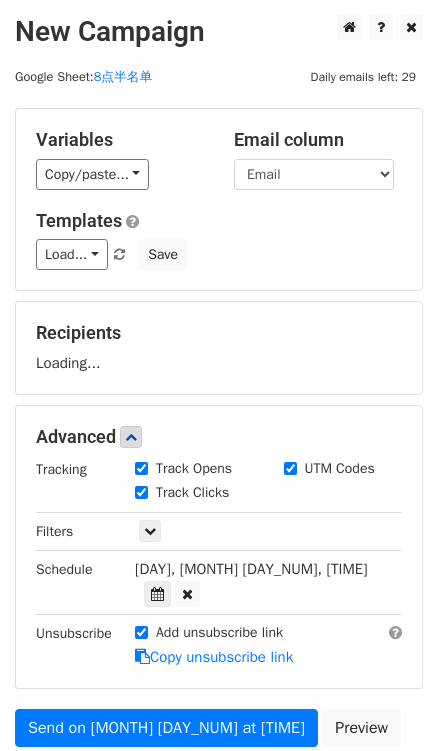 click on "Variables
Copy/paste...
{{First name}}
{{Email}}
Email column
First name
Email
Templates
Load...
No templates saved
Save" at bounding box center [219, 199] 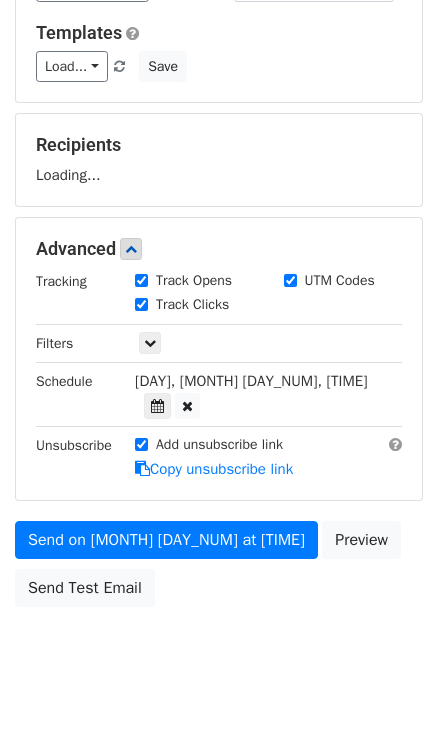 scroll, scrollTop: 189, scrollLeft: 0, axis: vertical 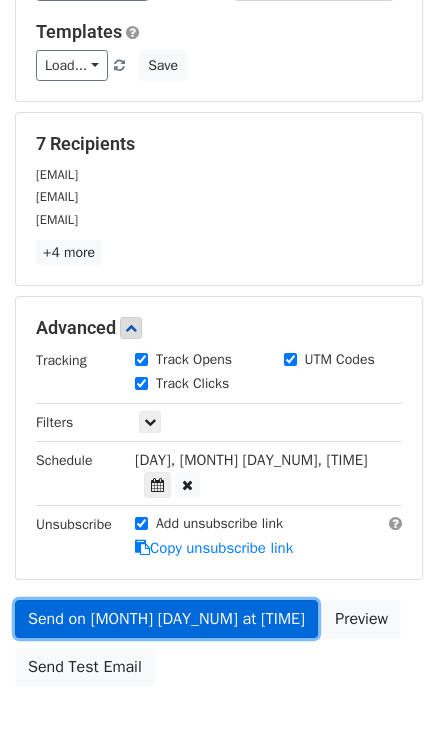 click on "Send on Aug 6 at 8:30pm" at bounding box center (166, 619) 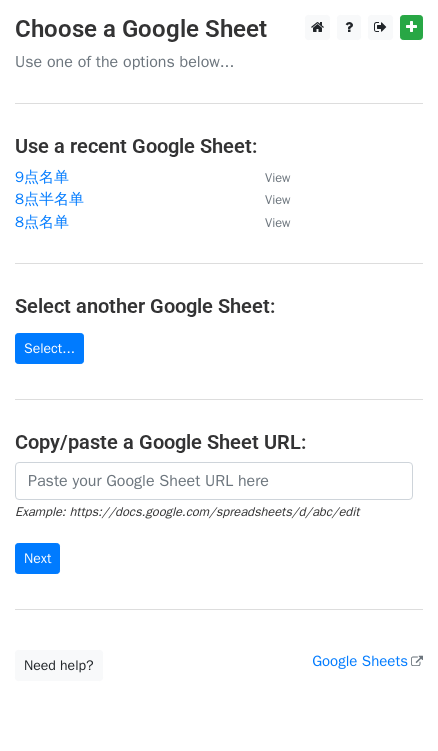 scroll, scrollTop: 0, scrollLeft: 0, axis: both 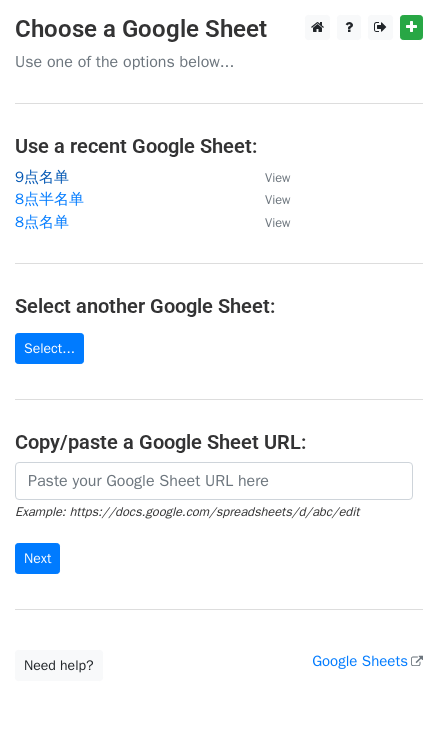 click on "9点名单" at bounding box center [42, 177] 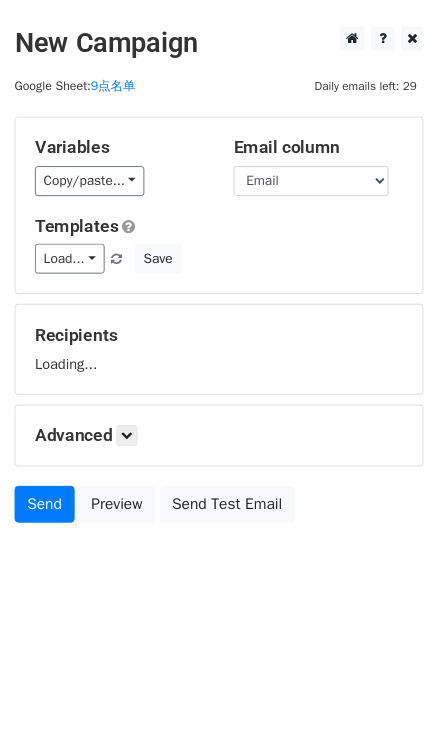 scroll, scrollTop: 0, scrollLeft: 0, axis: both 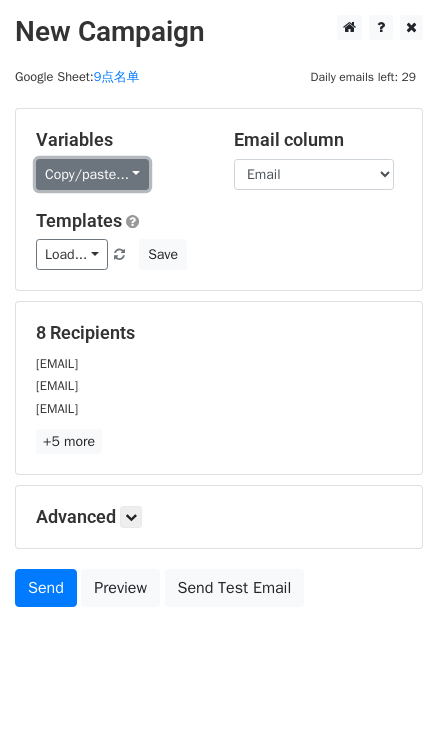 click on "Copy/paste..." at bounding box center [92, 174] 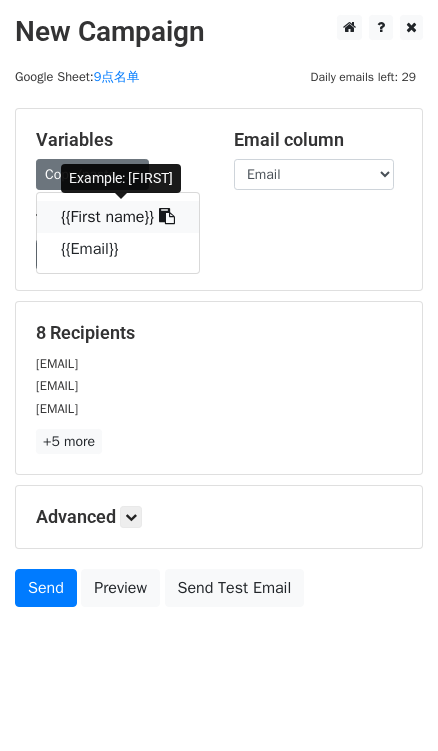 click at bounding box center [167, 216] 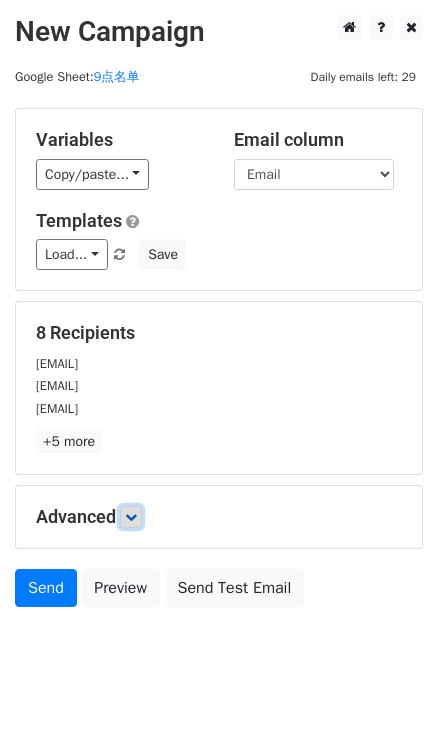 click at bounding box center [131, 517] 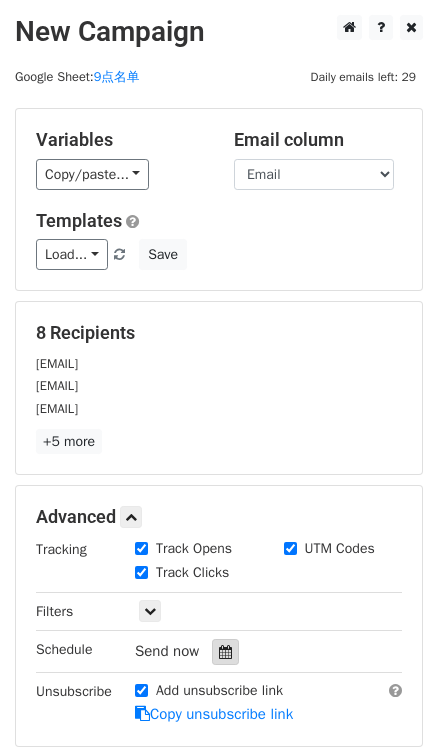 click at bounding box center [225, 652] 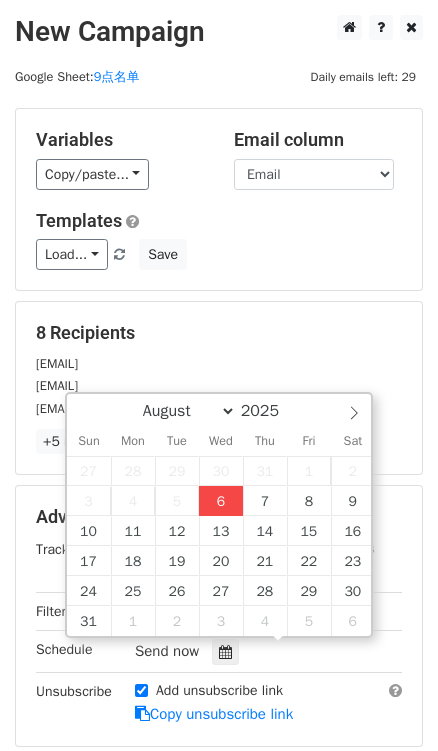 type on "2025-08-06 16:06" 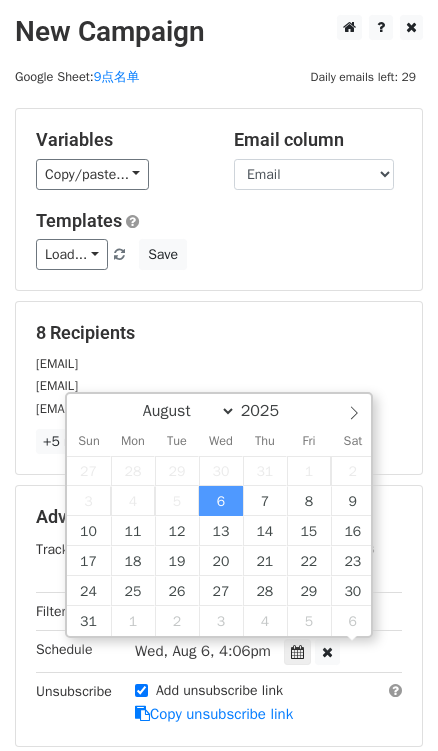 scroll, scrollTop: 0, scrollLeft: 0, axis: both 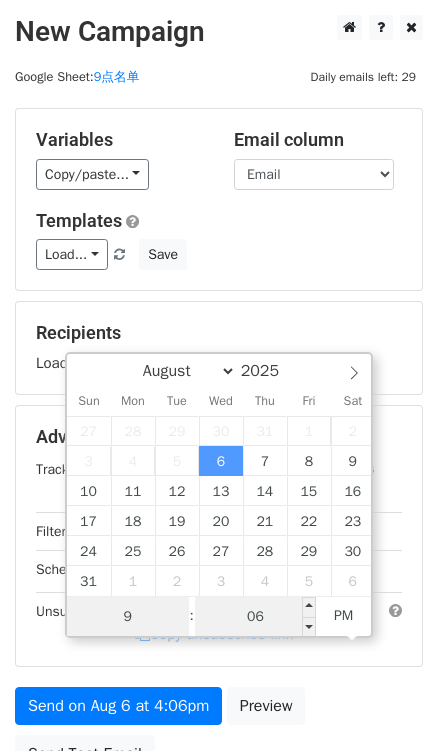 type on "9" 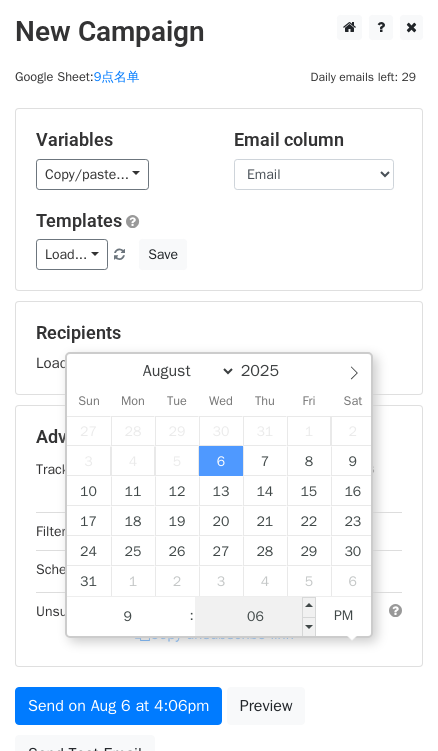 type on "2025-08-06 21:06" 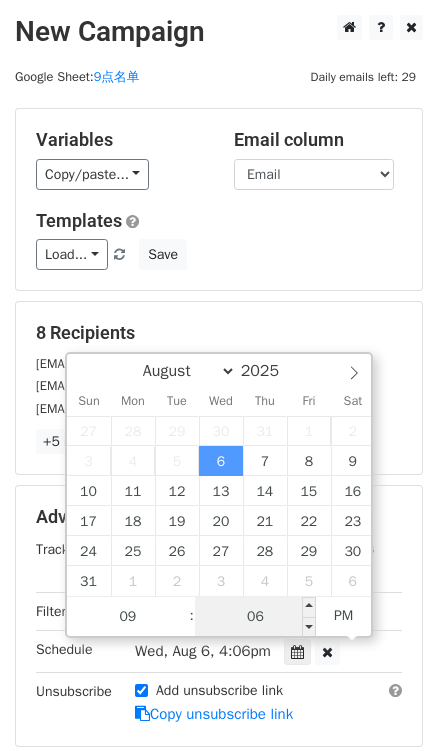 click on "06" at bounding box center (256, 617) 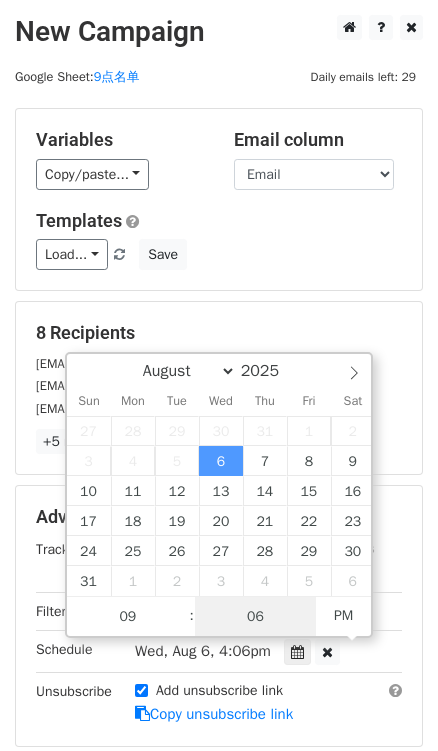 type on "0" 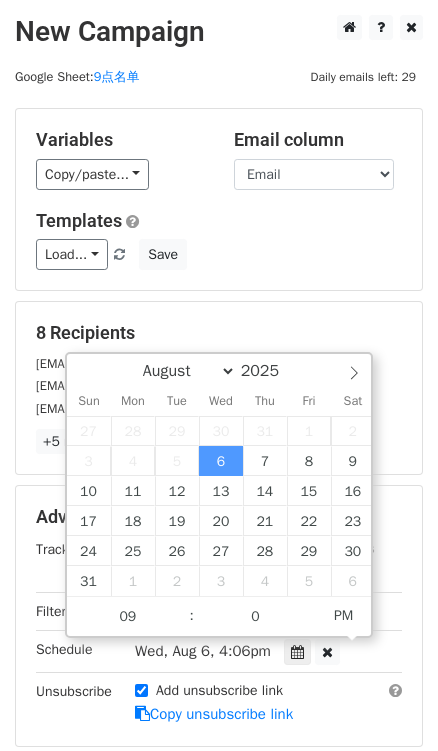 type on "2025-08-06 21:00" 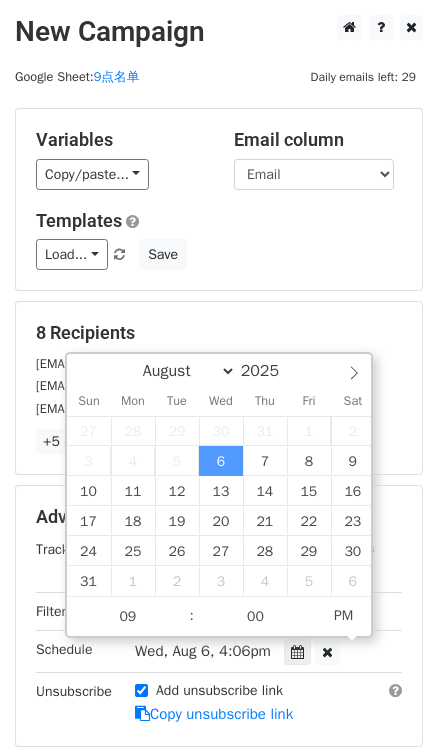 click on "Load...
No templates saved
Save" at bounding box center [219, 254] 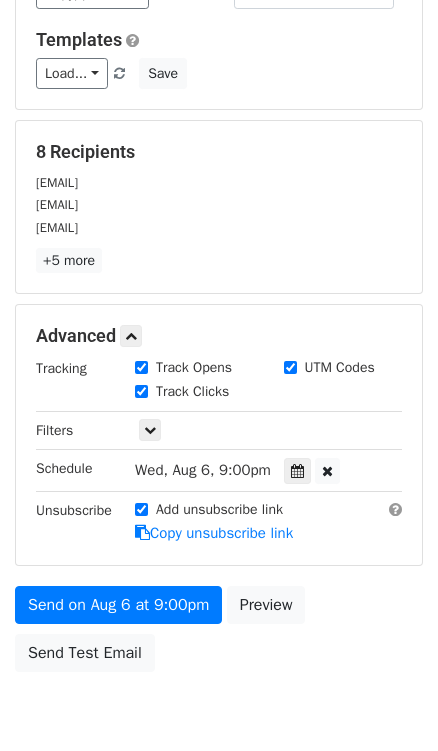 scroll, scrollTop: 269, scrollLeft: 0, axis: vertical 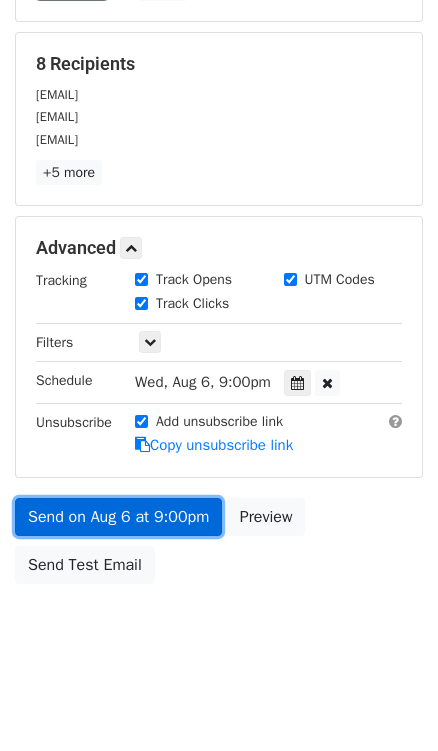click on "Send on Aug 6 at 9:00pm" at bounding box center [118, 517] 